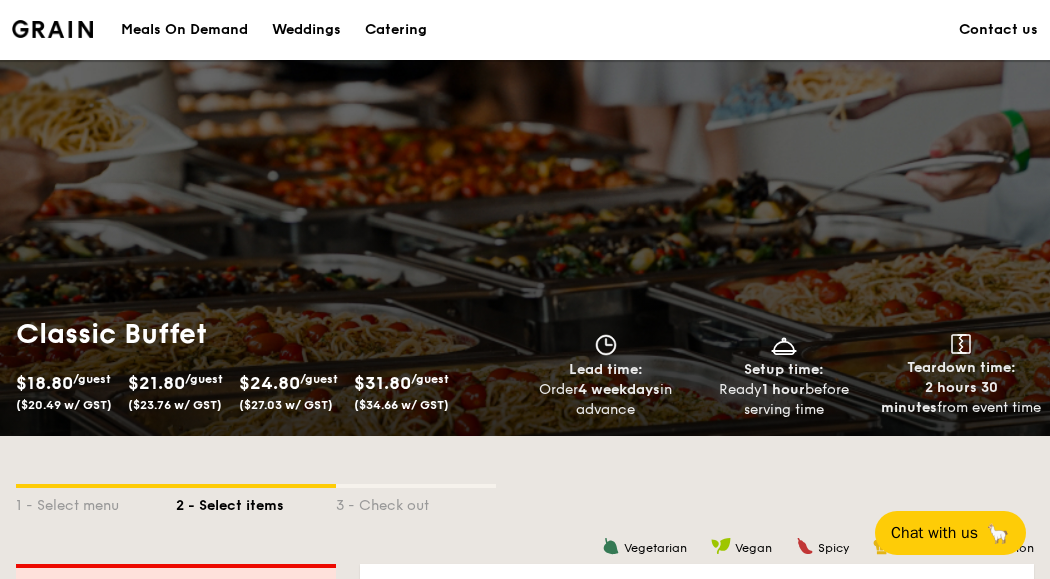 scroll, scrollTop: 950, scrollLeft: 0, axis: vertical 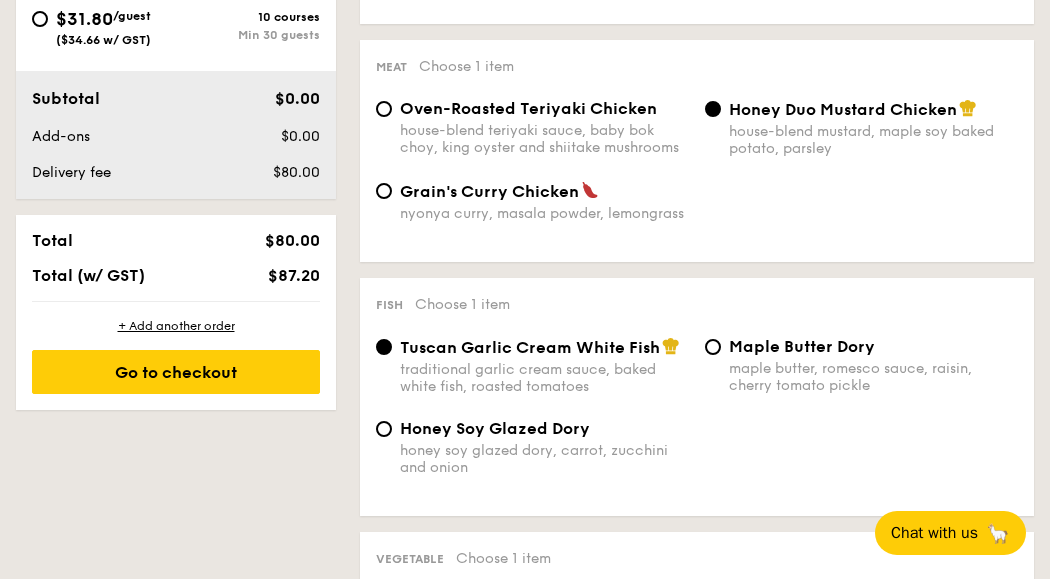 click on "Tuscan Garlic Cream White Fish traditional garlic cream sauce, baked white fish, roasted tomatoes  Maple Butter Dory maple butter, romesco sauce, raisin, cherry tomato pickle" at bounding box center [697, 378] 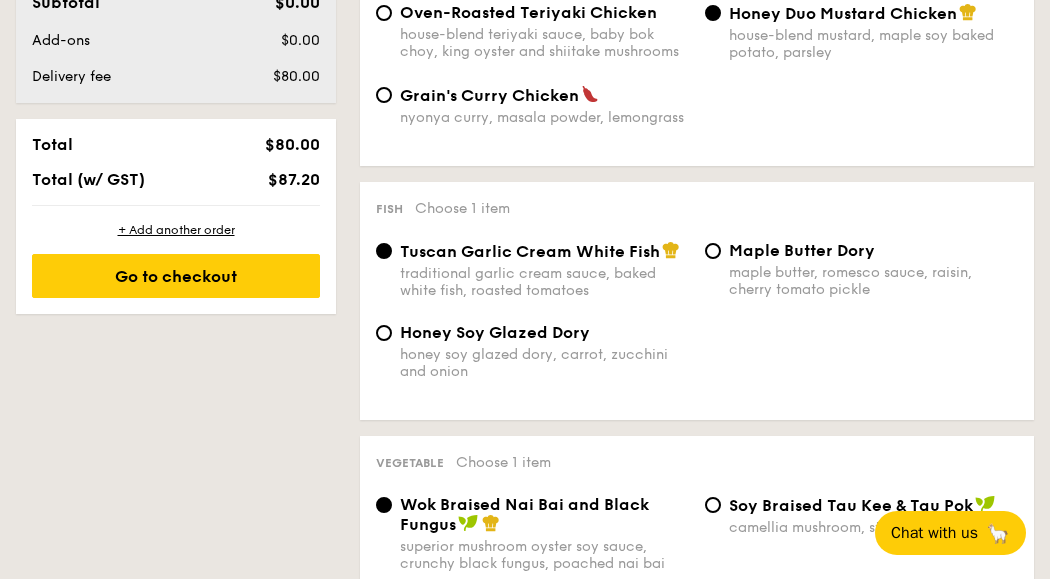 scroll, scrollTop: 1134, scrollLeft: 0, axis: vertical 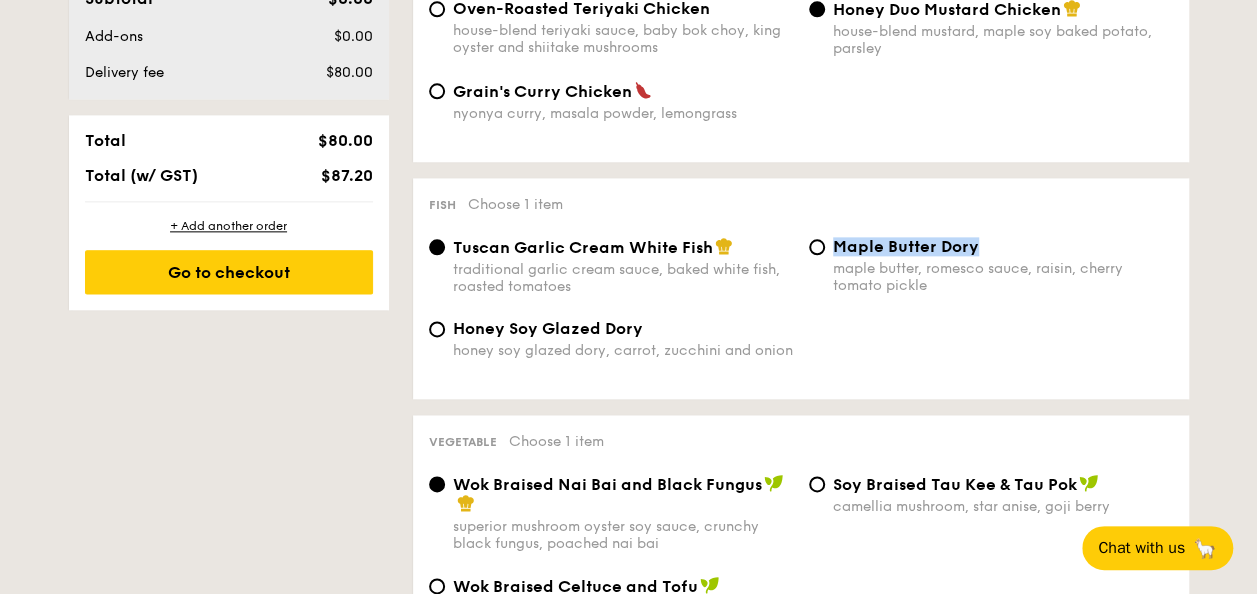 drag, startPoint x: 835, startPoint y: 251, endPoint x: 999, endPoint y: 250, distance: 164.00305 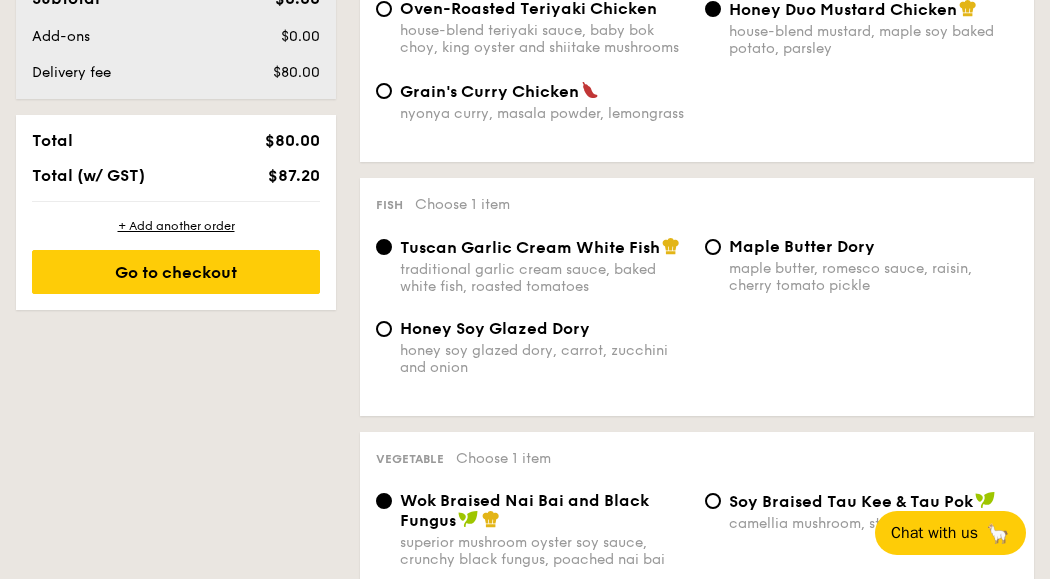click on "1 - Select menu
2 - Select items
3 - Check out
Order 1
Some details are not right
Please select your event date
Please select your event time
Please indicate the number of guests
Classic Buffet
$18.80
/guest
($20.49 w/ GST)
7 courses
Min 40 guests
$21.80
/guest
($23.76 w/ GST)
8 courses
Min 30 guests
$24.80
/guest
($27.03 w/ GST)
9 courses
Min 30 guests
$31.80
/guest
($34.66 w/ GST)
10 courses
Min 30 guests
Subtotal
$0.00
Add-ons
$0.00
Delivery fee
$80.00
Total
$80.00
Vegetarian Vegan" at bounding box center (525, 576) 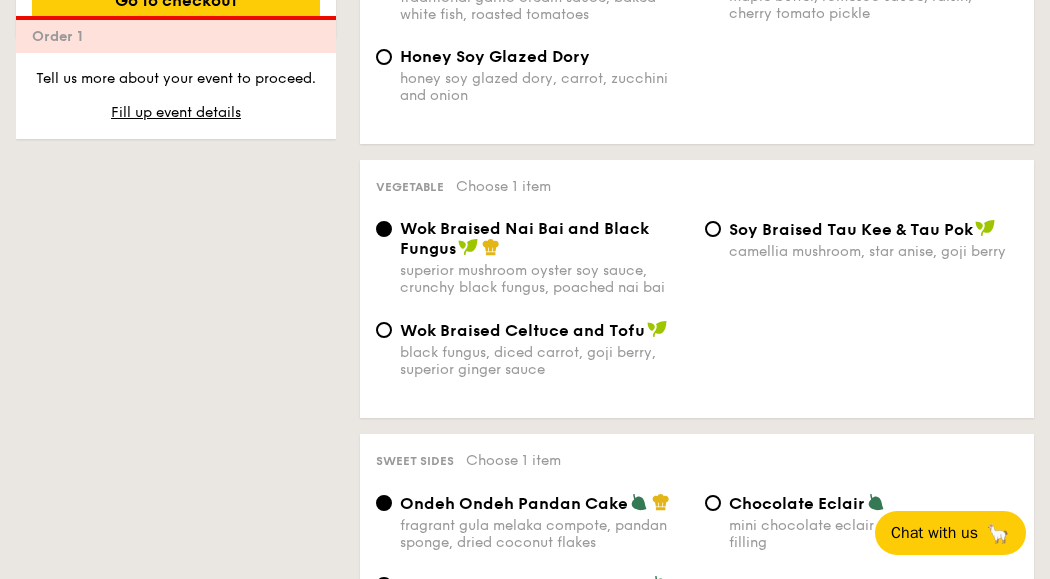 scroll, scrollTop: 1734, scrollLeft: 0, axis: vertical 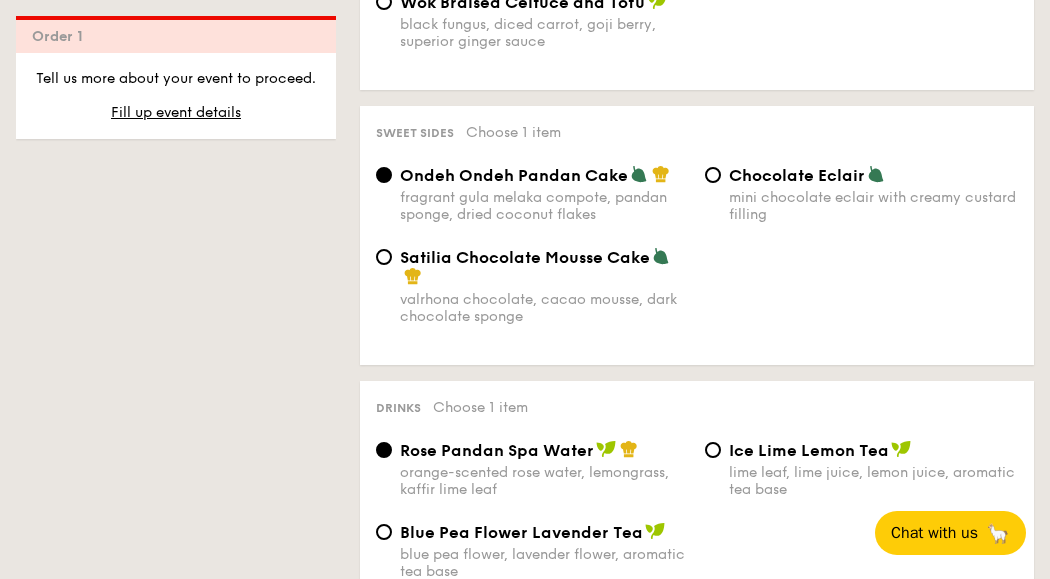 click on "1 - Select menu
2 - Select items
3 - Check out
Order 1
Some details are not right
Please select your event date
Please select your event time
Please indicate the number of guests
Classic Buffet
$18.80
/guest
($20.49 w/ GST)
7 courses
Min 40 guests
$21.80
/guest
($23.76 w/ GST)
8 courses
Min 30 guests
$24.80
/guest
($27.03 w/ GST)
9 courses
Min 30 guests
$31.80
/guest
($34.66 w/ GST)
10 courses
Min 30 guests
Subtotal
$0.00
Add-ons
$0.00
Delivery fee
$80.00
Total
$80.00
Vegetarian Vegan" at bounding box center [525, -24] 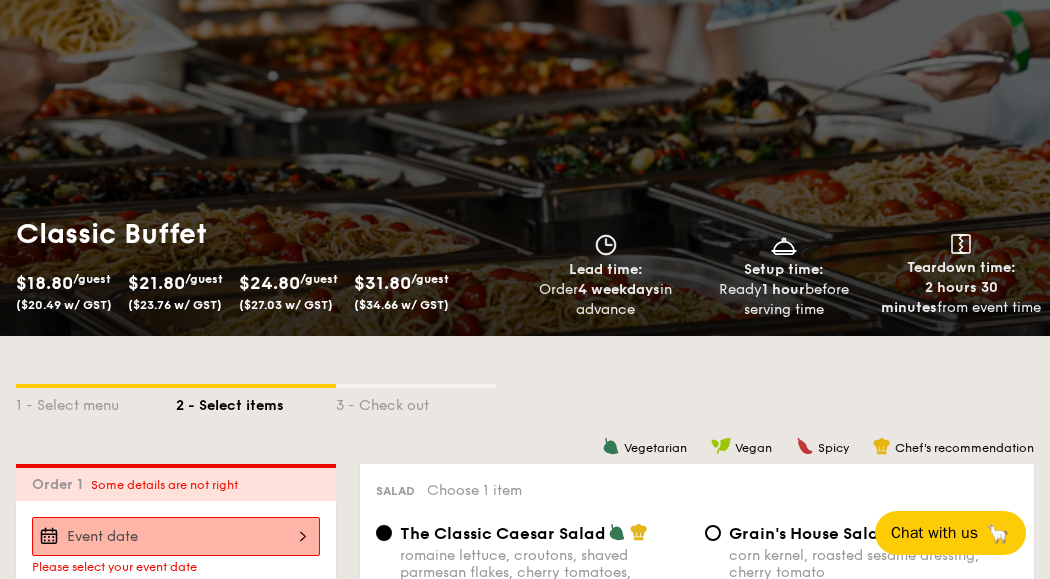 scroll, scrollTop: 200, scrollLeft: 0, axis: vertical 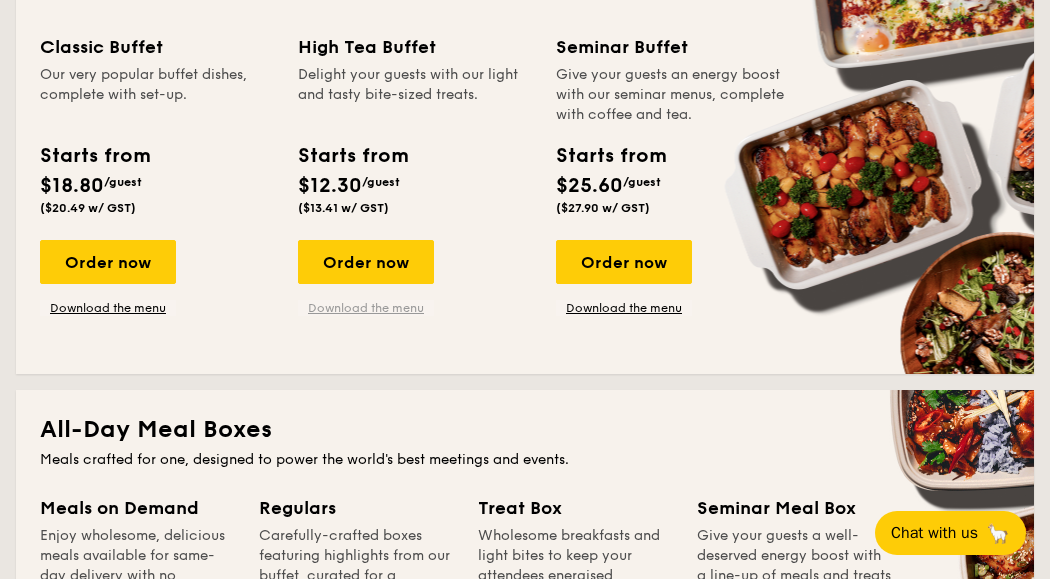 drag, startPoint x: 130, startPoint y: 269, endPoint x: 303, endPoint y: 313, distance: 178.5077 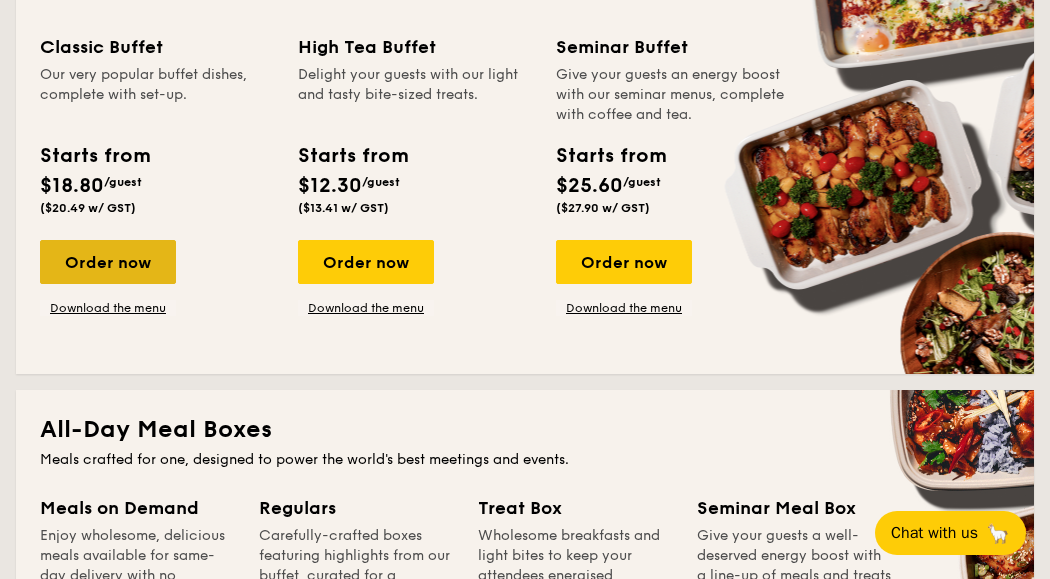 click on "Order now" at bounding box center [108, 262] 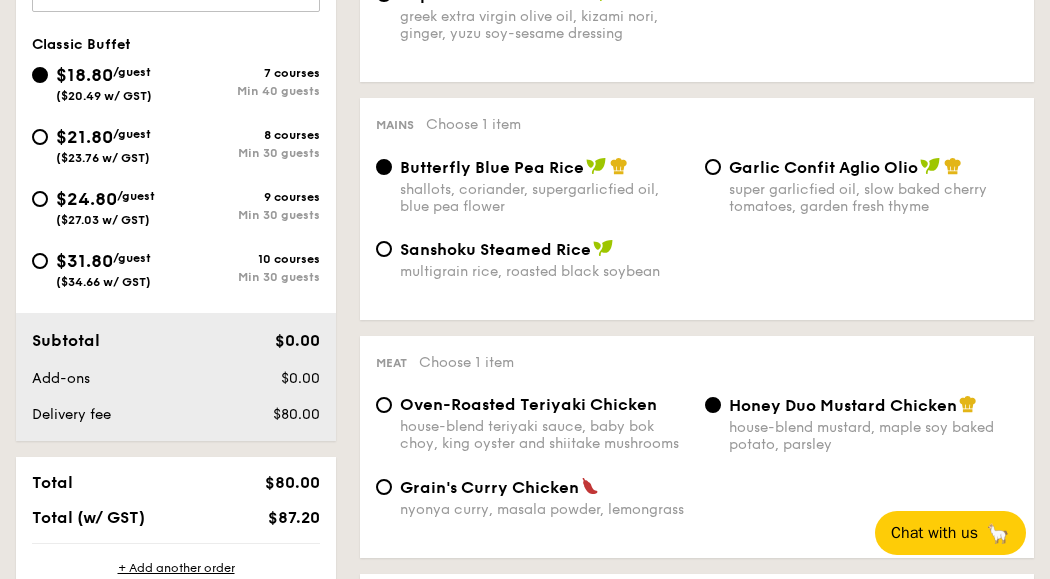 scroll, scrollTop: 700, scrollLeft: 0, axis: vertical 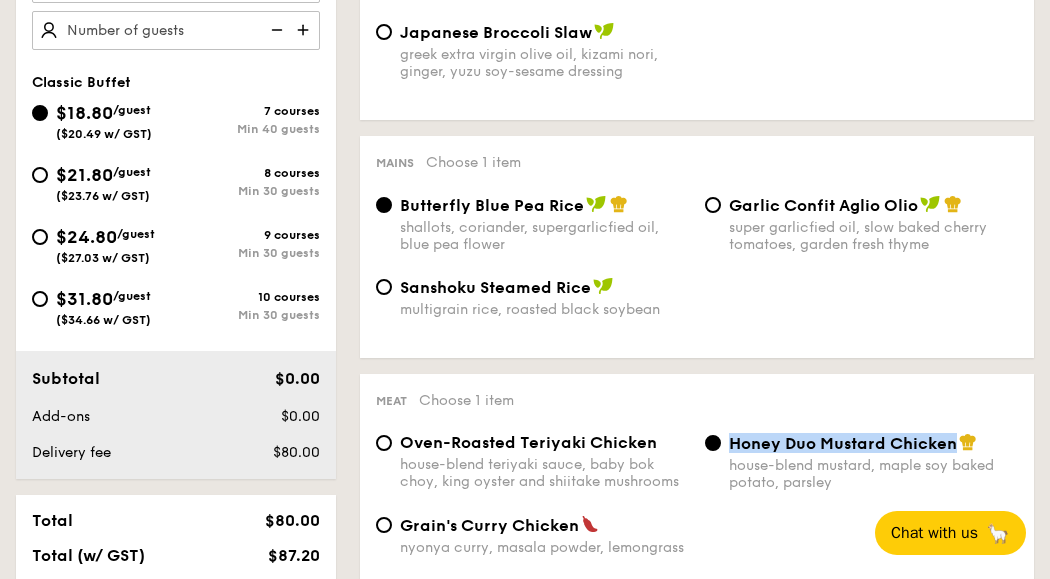 drag, startPoint x: 732, startPoint y: 446, endPoint x: 952, endPoint y: 444, distance: 220.0091 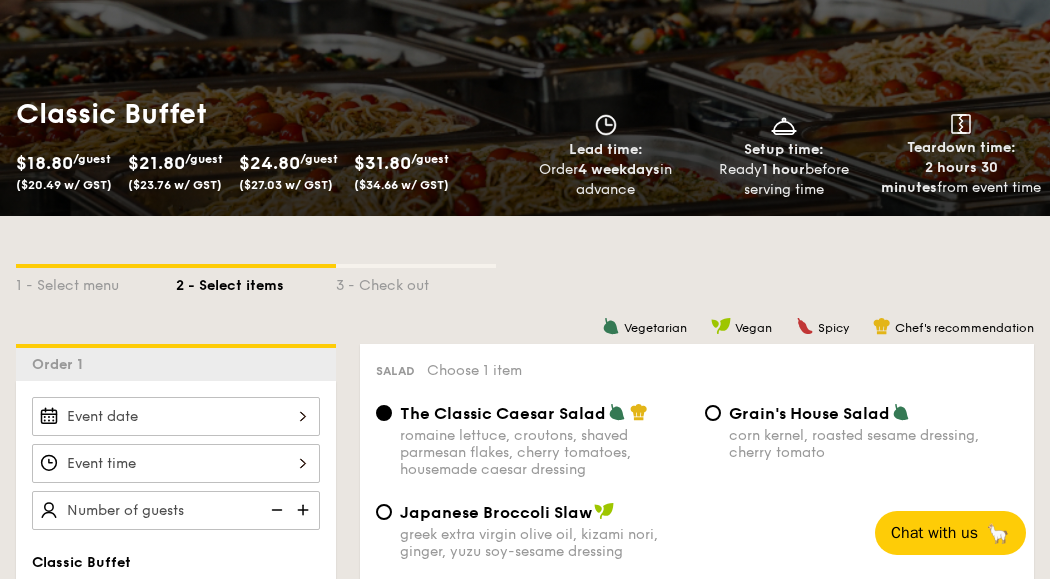scroll, scrollTop: 100, scrollLeft: 0, axis: vertical 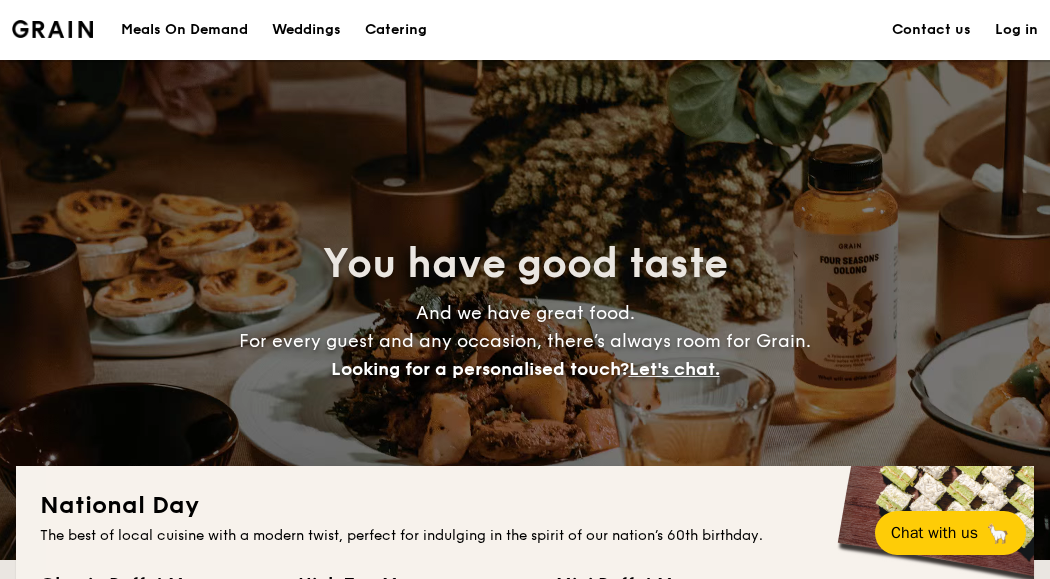 click at bounding box center (52, 29) 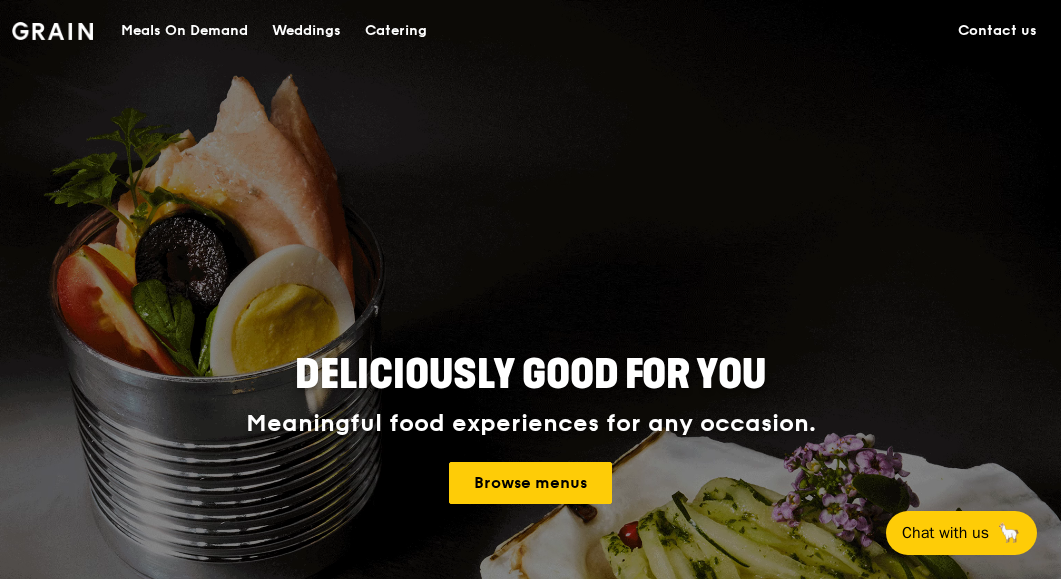 scroll, scrollTop: 0, scrollLeft: 0, axis: both 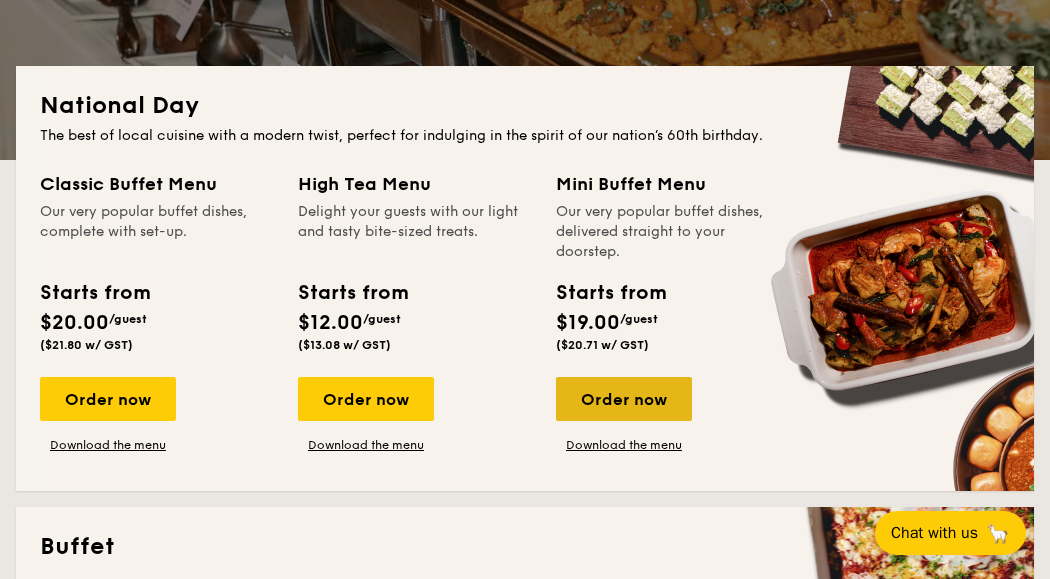 click on "Order now" at bounding box center [624, 399] 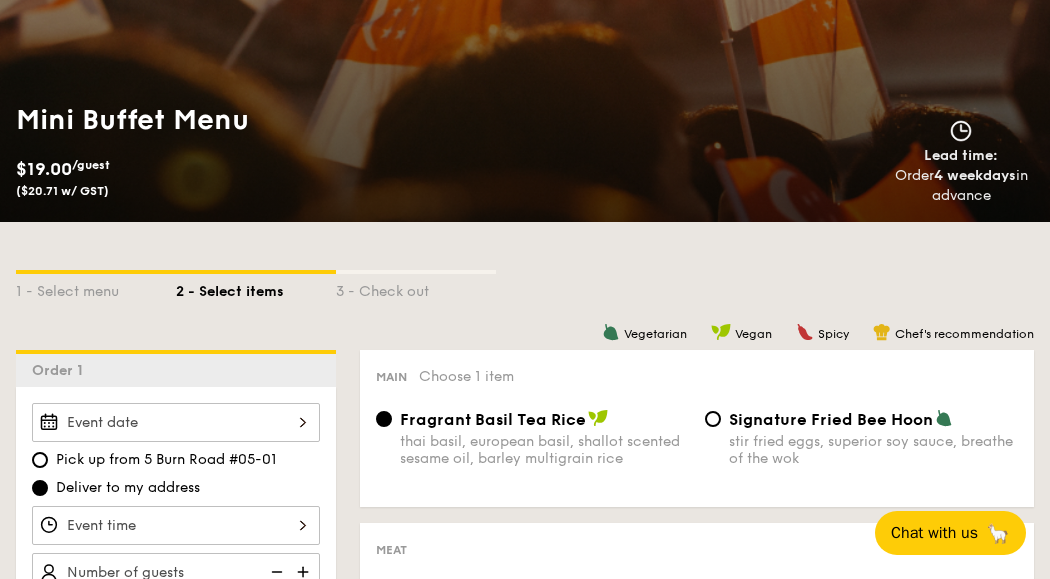 scroll, scrollTop: 0, scrollLeft: 0, axis: both 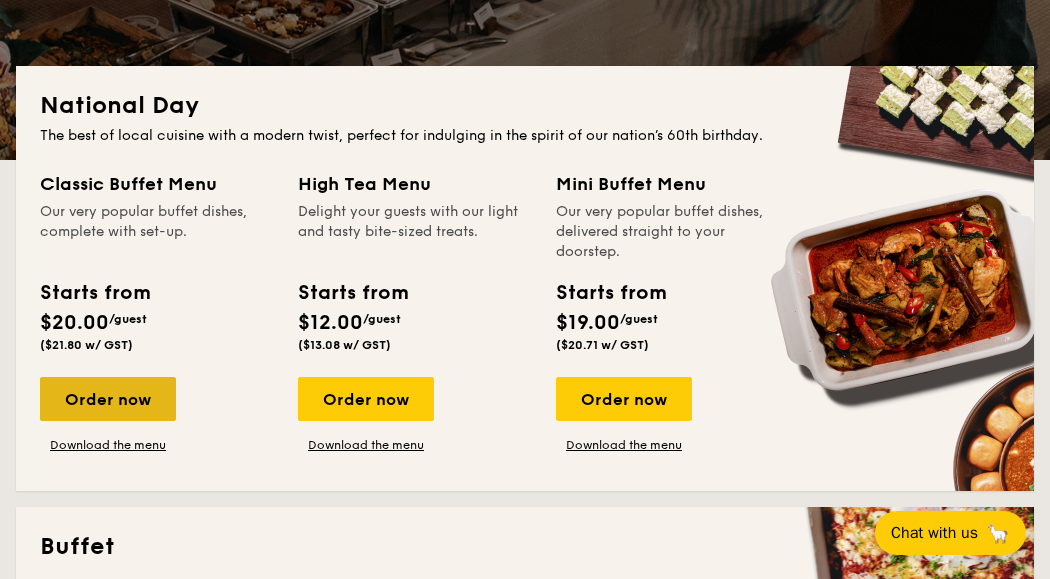 click on "Order now" at bounding box center [108, 399] 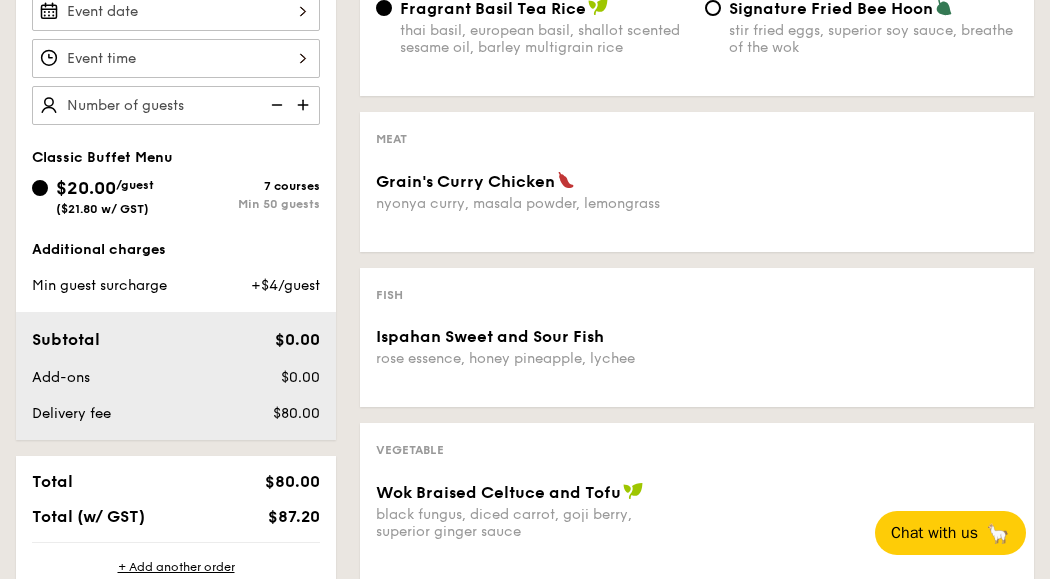 scroll, scrollTop: 800, scrollLeft: 0, axis: vertical 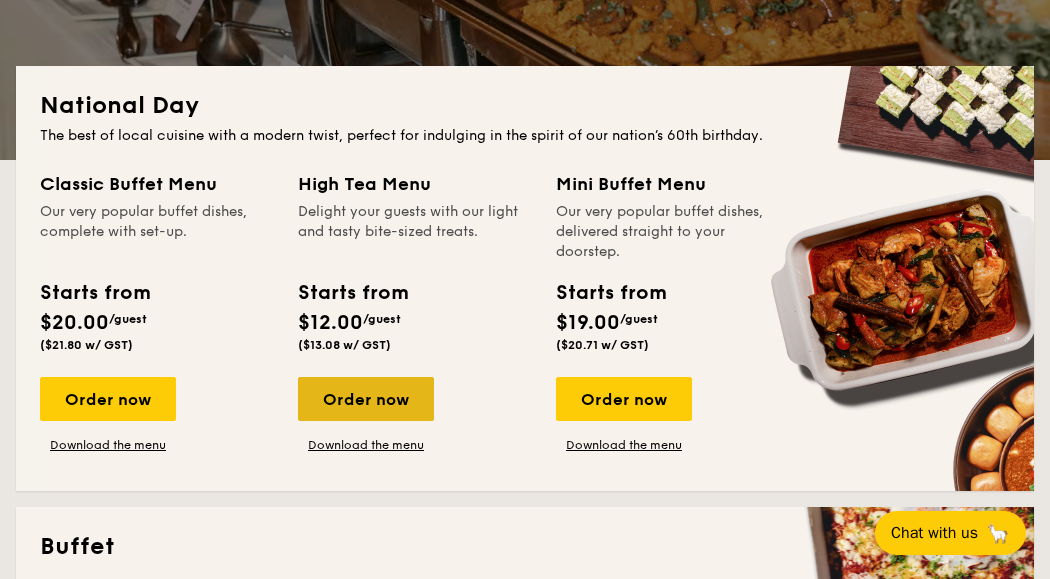 click on "Order now" at bounding box center [366, 399] 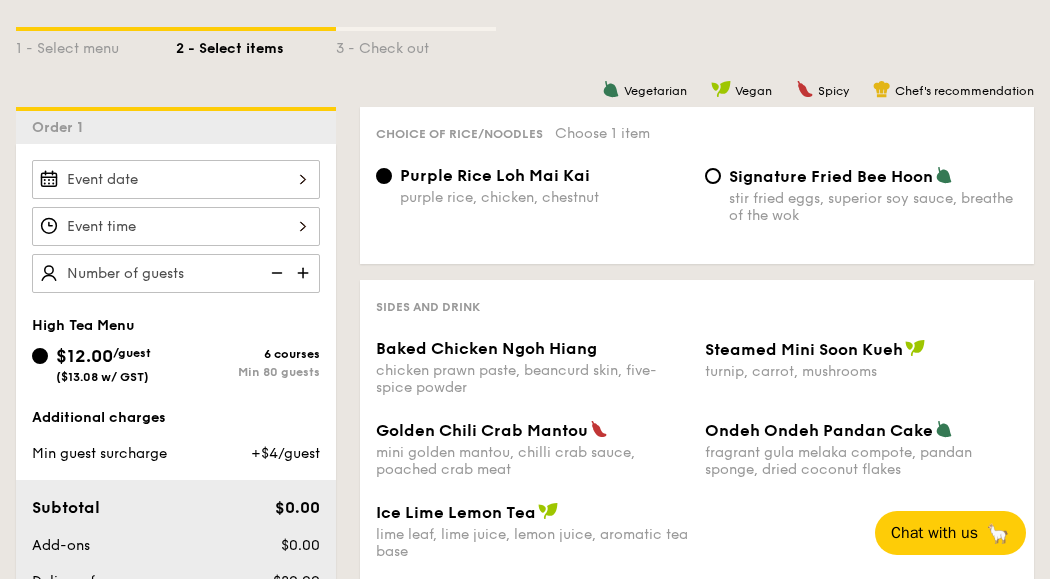 scroll, scrollTop: 364, scrollLeft: 0, axis: vertical 